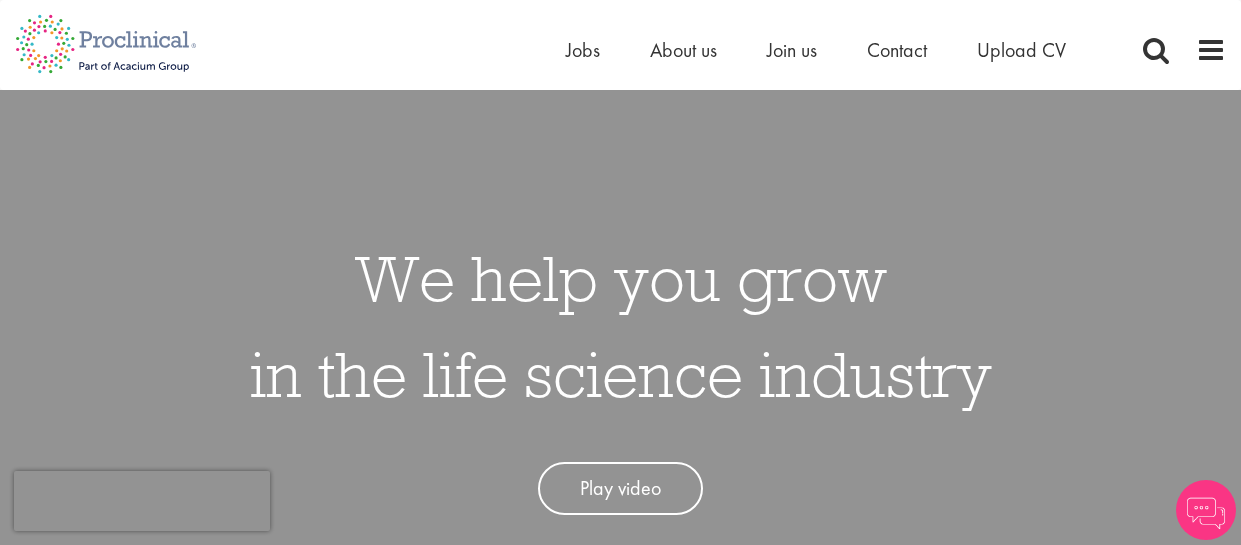 scroll, scrollTop: 0, scrollLeft: 0, axis: both 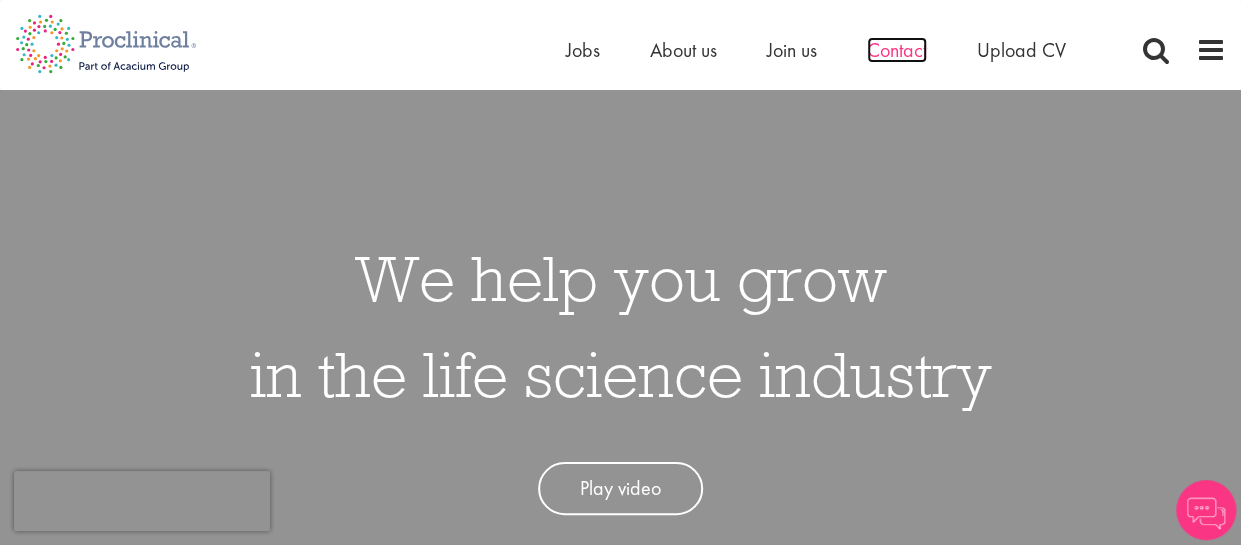 click on "Contact" at bounding box center (897, 50) 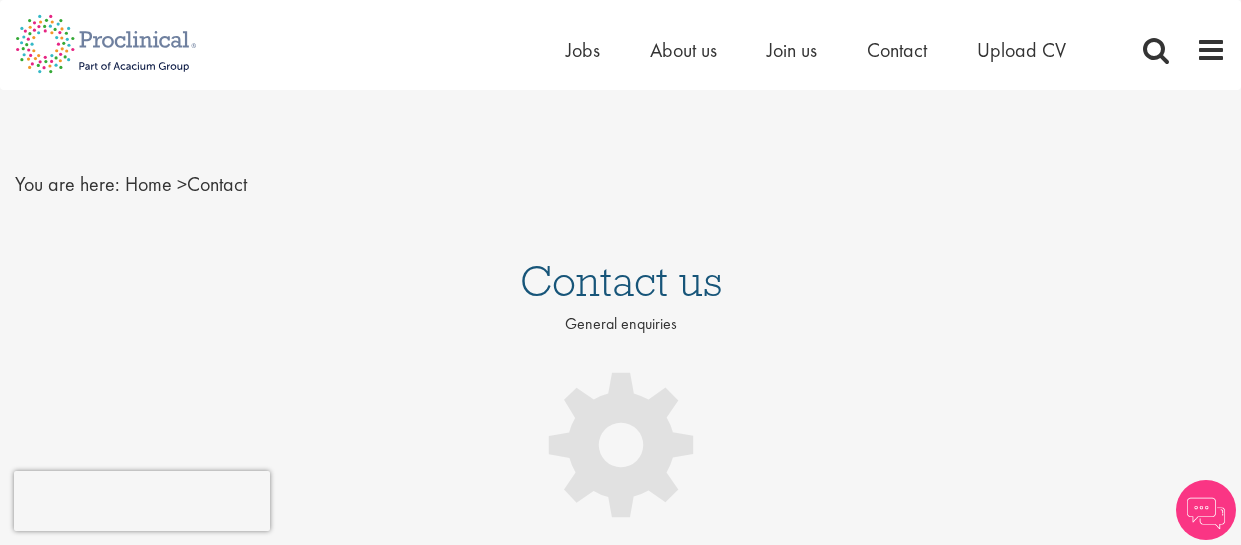 scroll, scrollTop: 0, scrollLeft: 0, axis: both 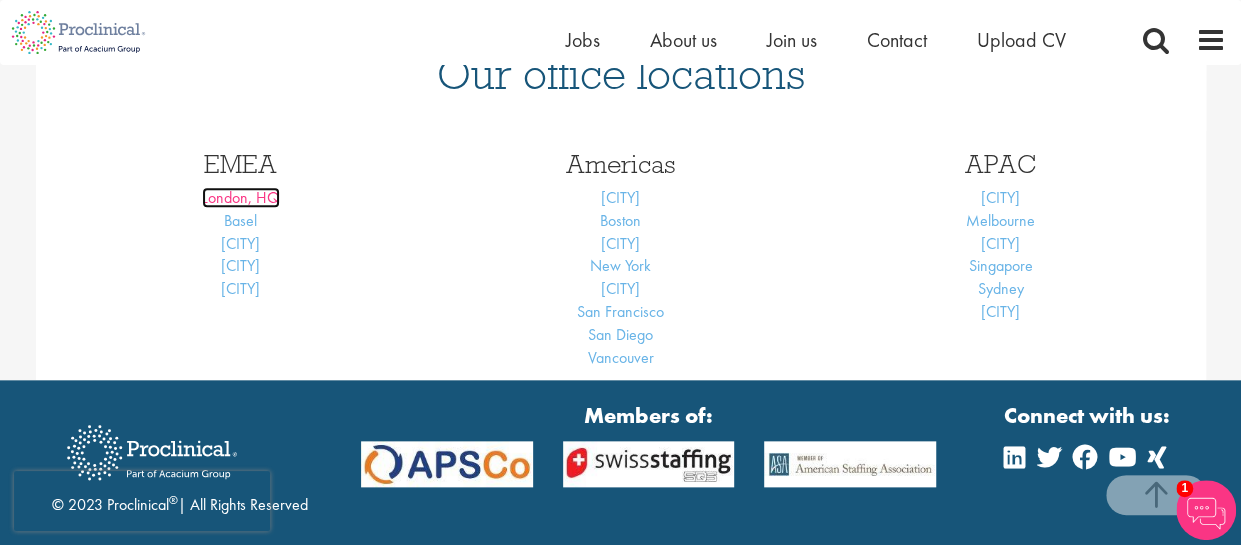 click on "London, HQ" at bounding box center (241, 197) 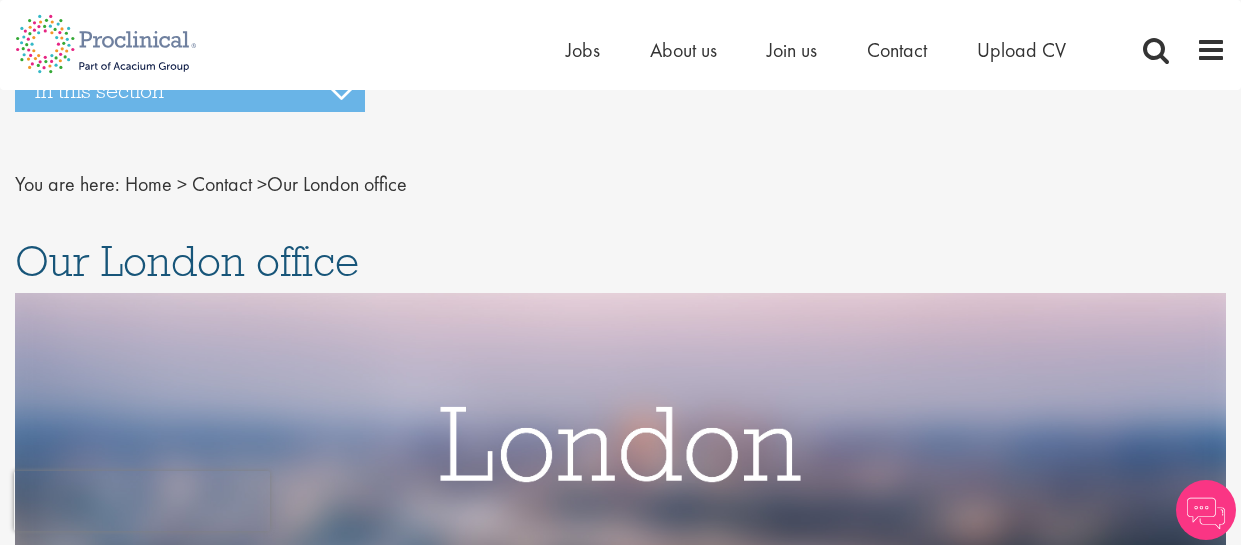 scroll, scrollTop: 0, scrollLeft: 0, axis: both 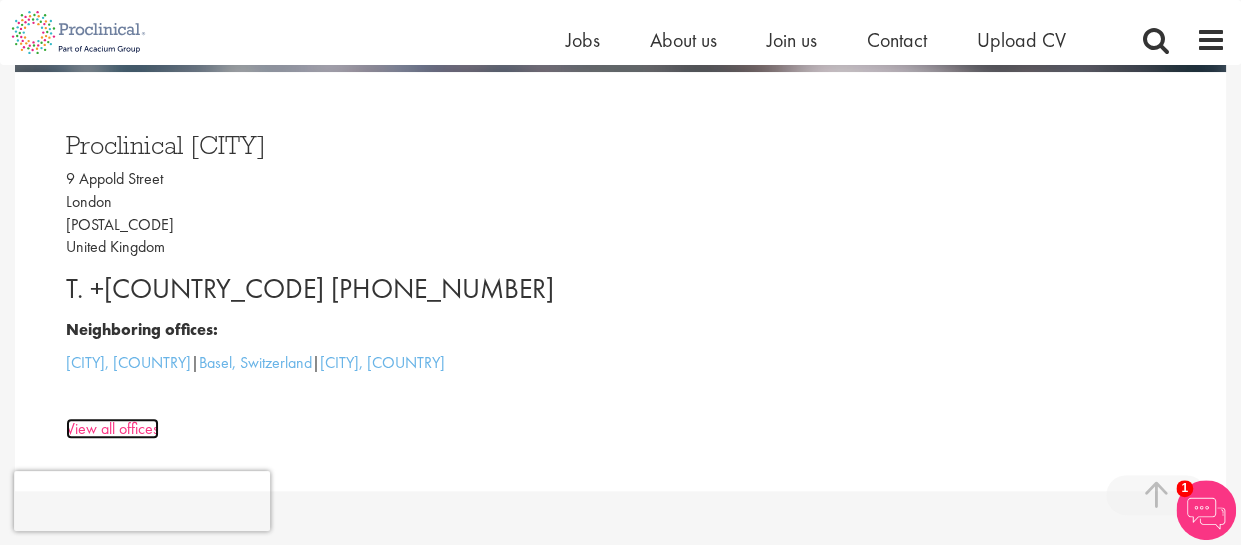 click on "View all offices" at bounding box center (112, 428) 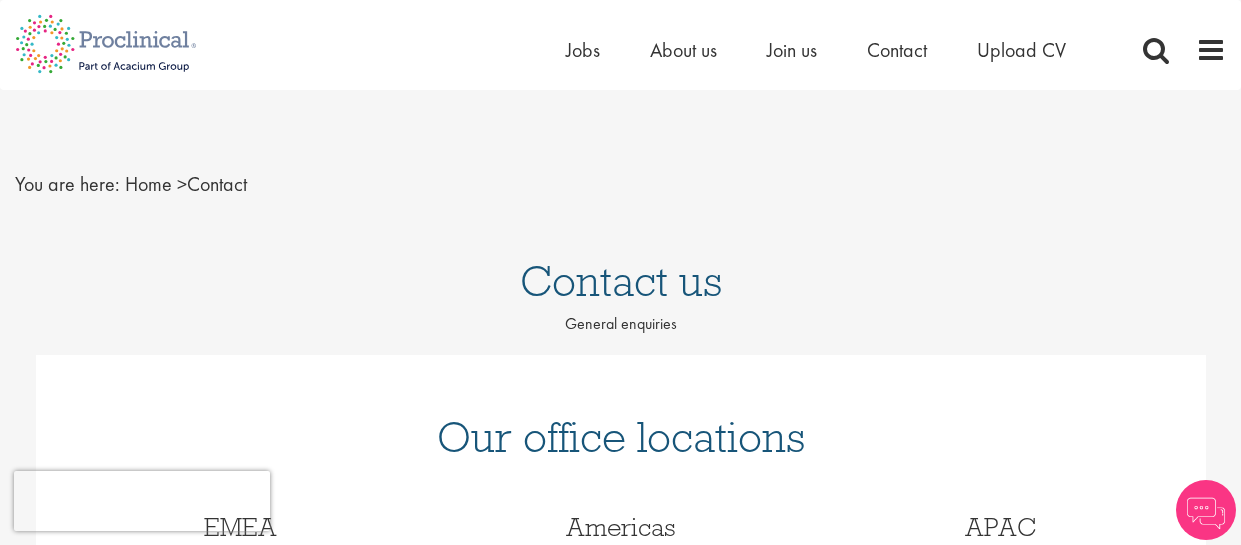 scroll, scrollTop: 0, scrollLeft: 0, axis: both 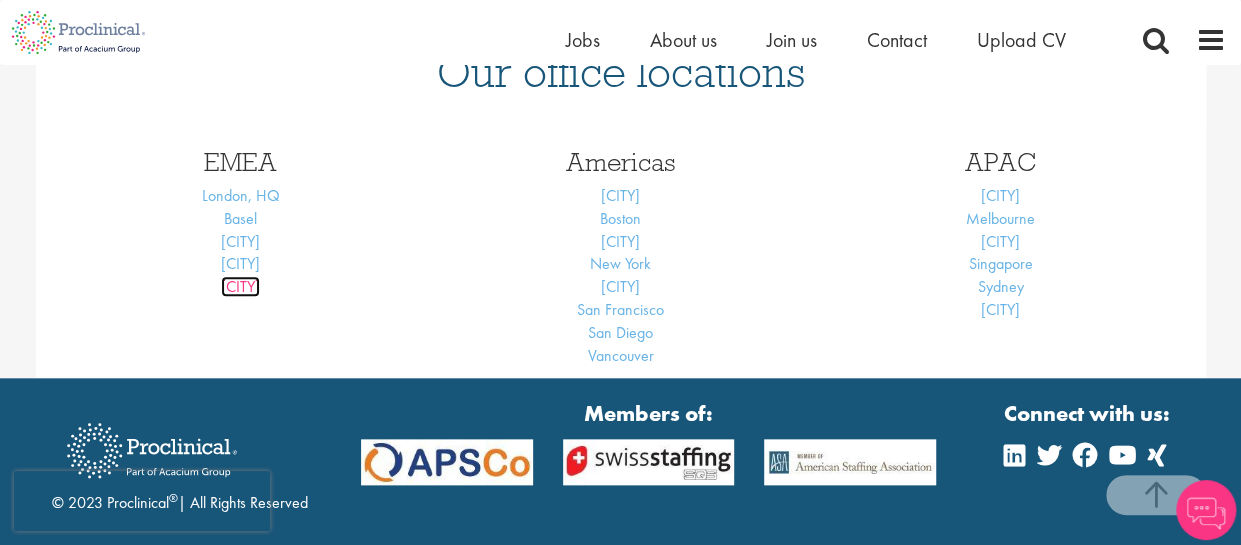 click on "Cardiff" at bounding box center [240, 286] 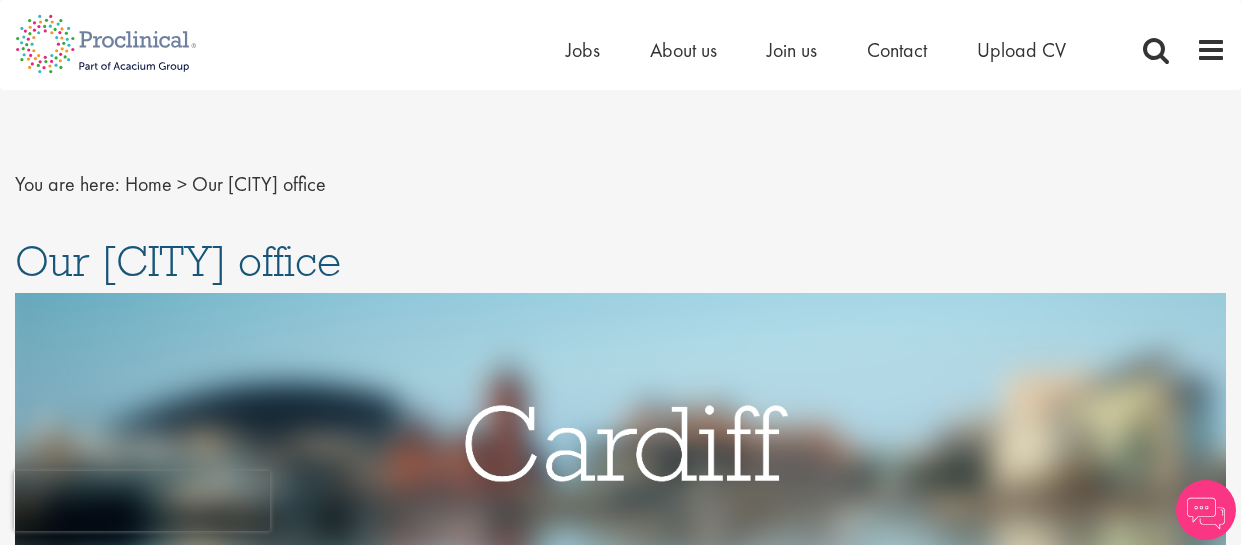 scroll, scrollTop: 0, scrollLeft: 0, axis: both 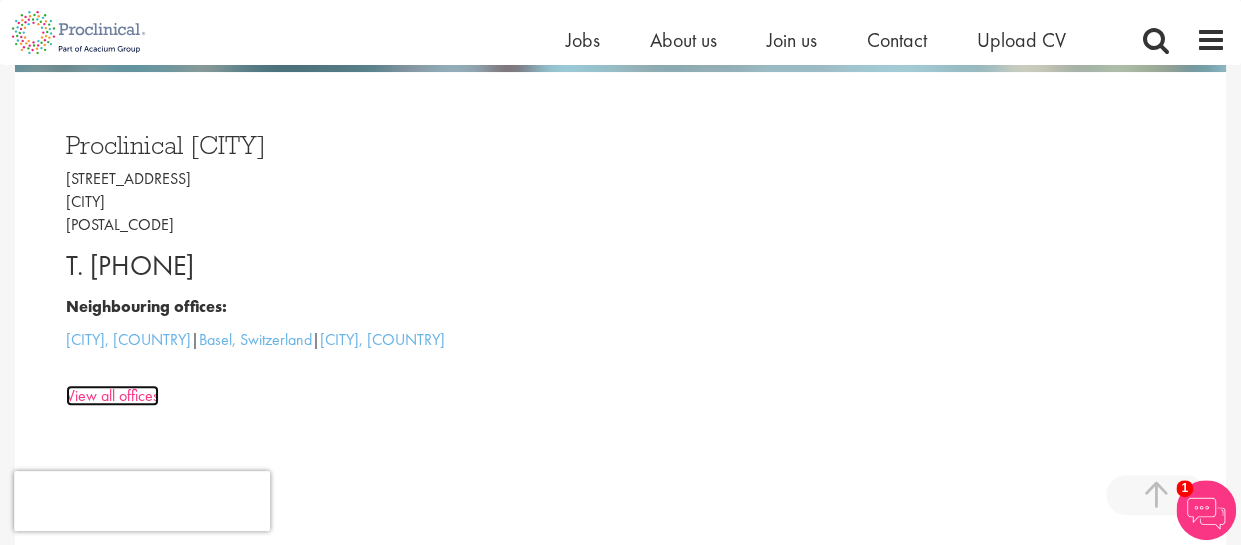 click on "View all offices" at bounding box center [112, 395] 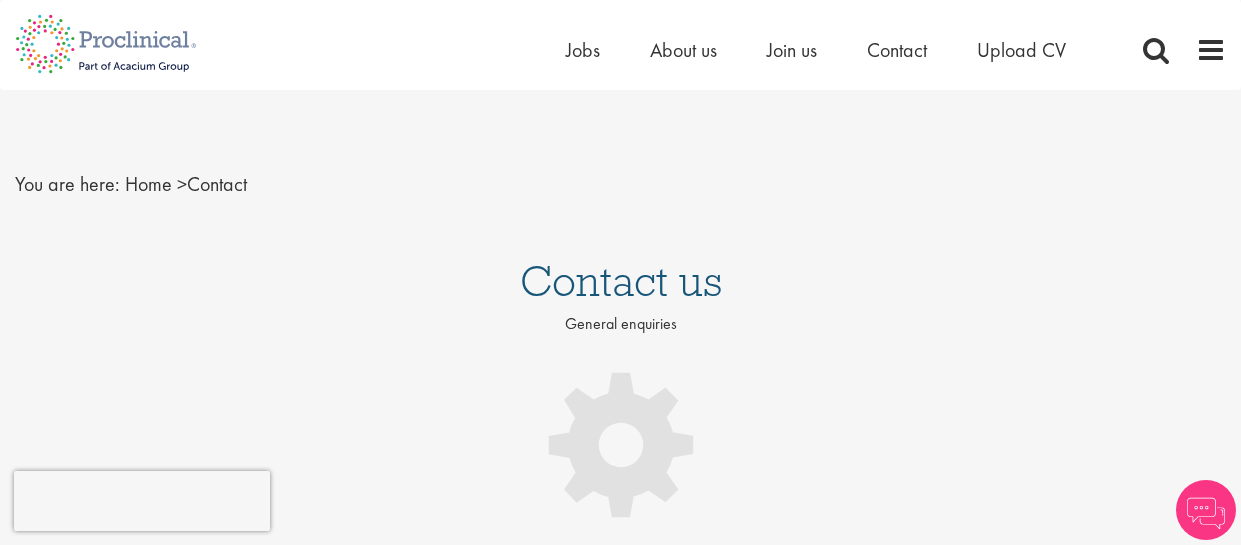 scroll, scrollTop: 0, scrollLeft: 0, axis: both 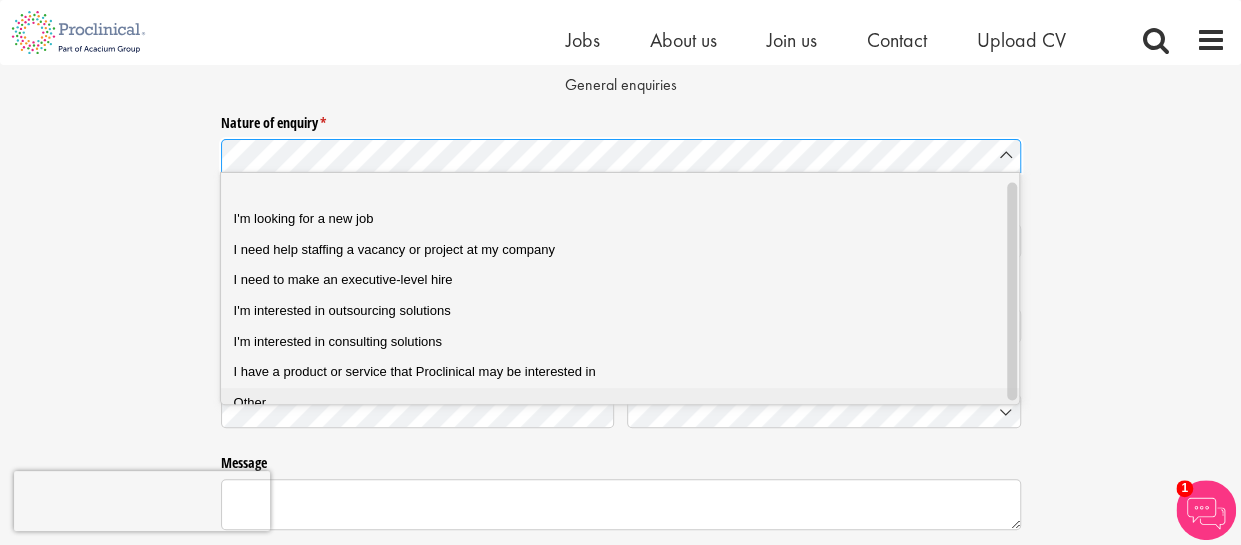 click on "Other" at bounding box center [628, 403] 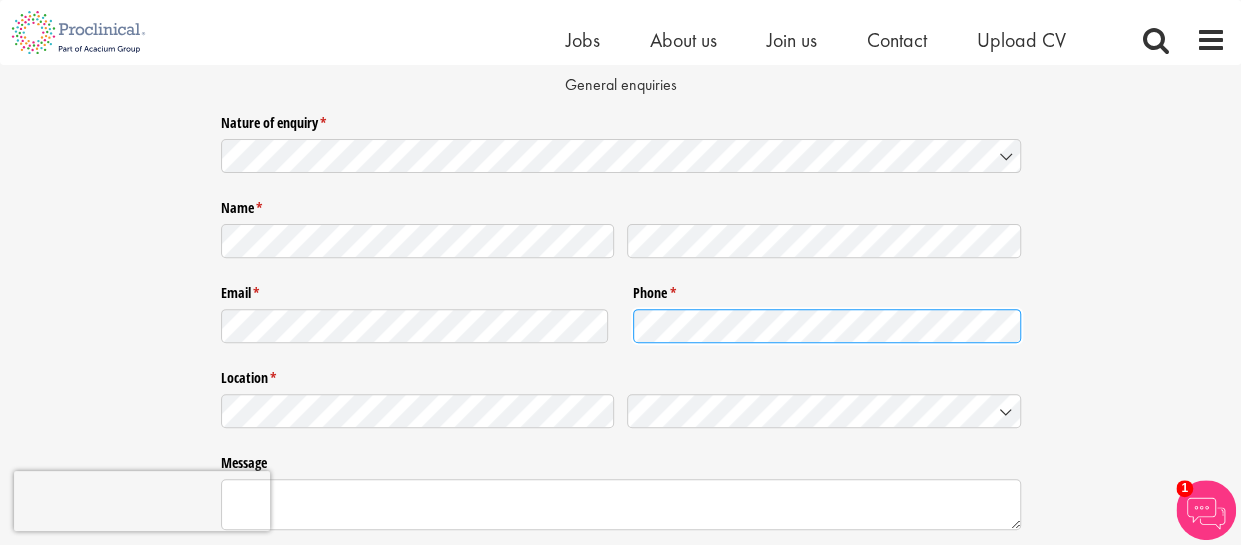 click on "Email *   (required)
Phone *   (required)" at bounding box center (621, 312) 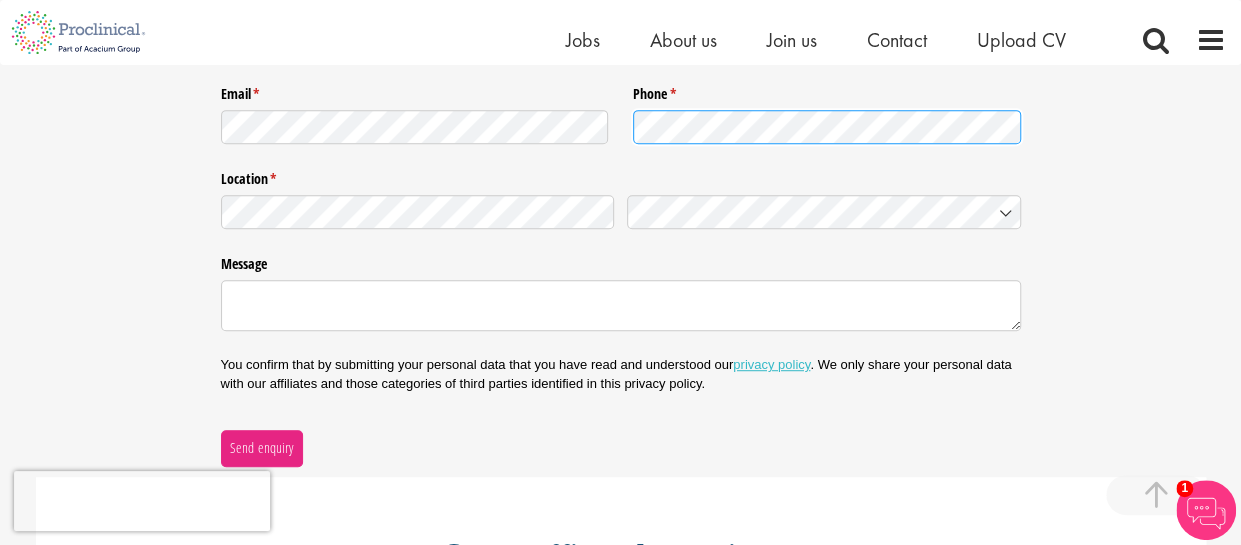 scroll, scrollTop: 414, scrollLeft: 0, axis: vertical 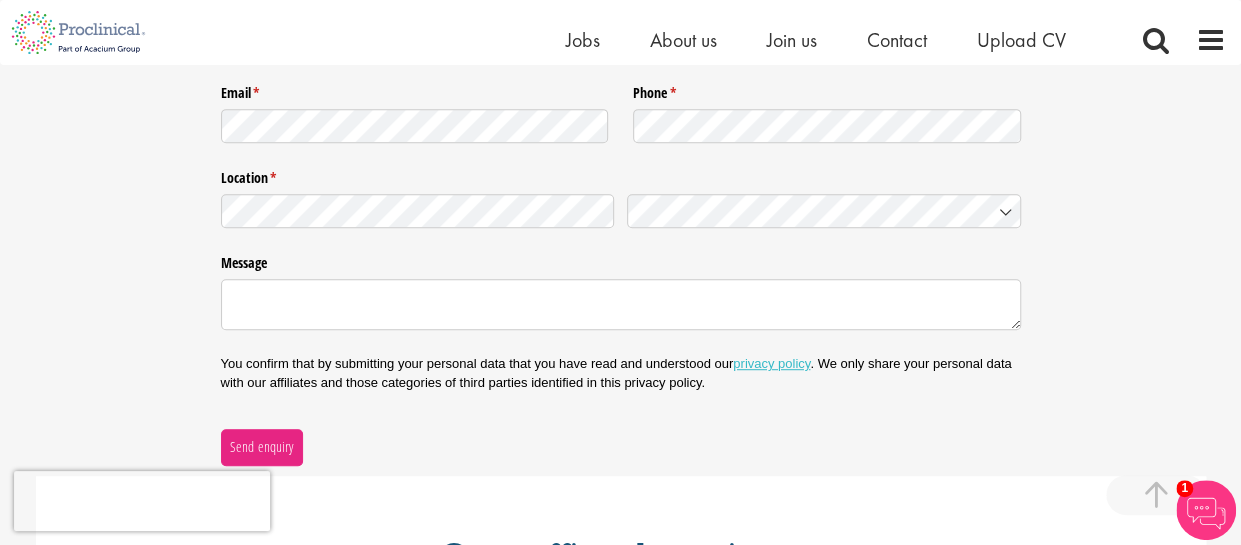 click at bounding box center (621, 302) 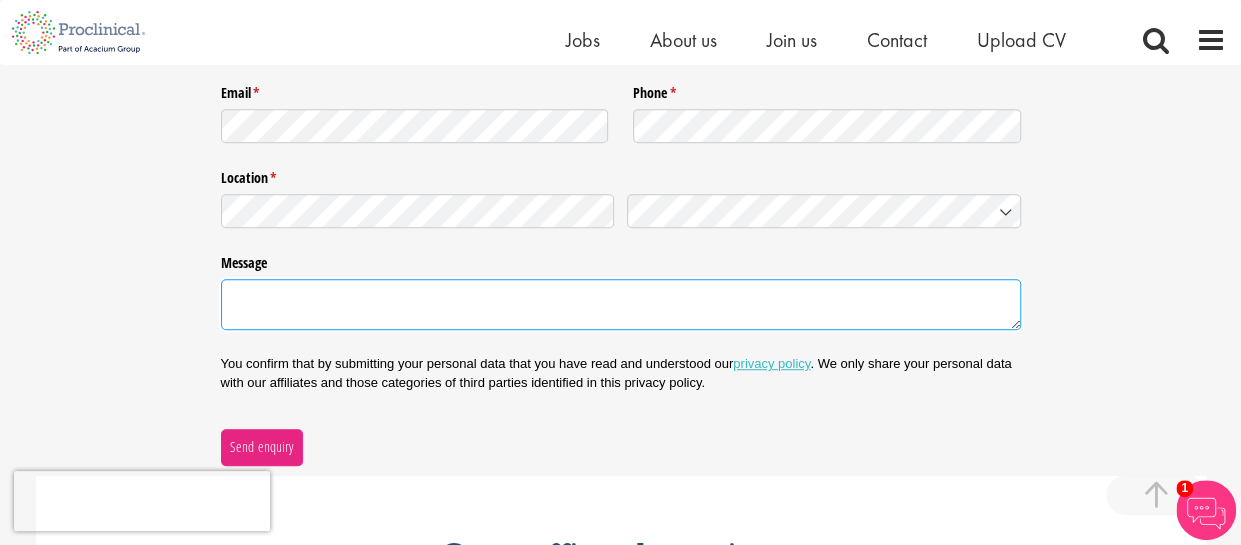 click on "Message" at bounding box center [621, 304] 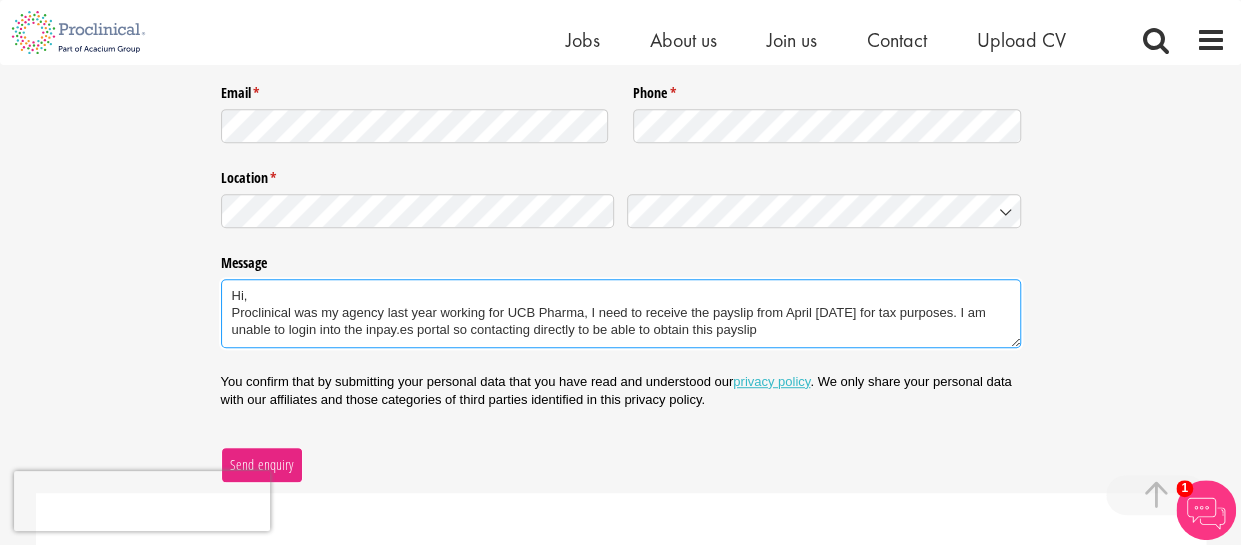 type on "Hi,
Proclinical was my agency last year working for UCB Pharma, I need to receive the payslip from April [DATE] for tax purposes. I am unable to login into the inpay.es portal so contacting directly to be able to obtain this payslip" 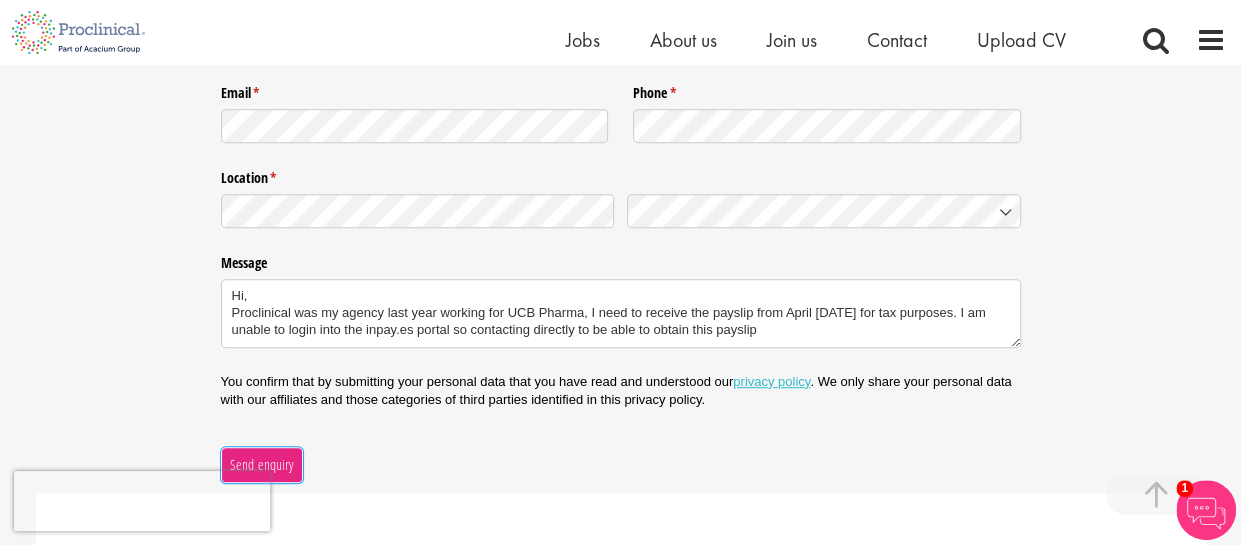 click on "Send enquiry" at bounding box center [261, 465] 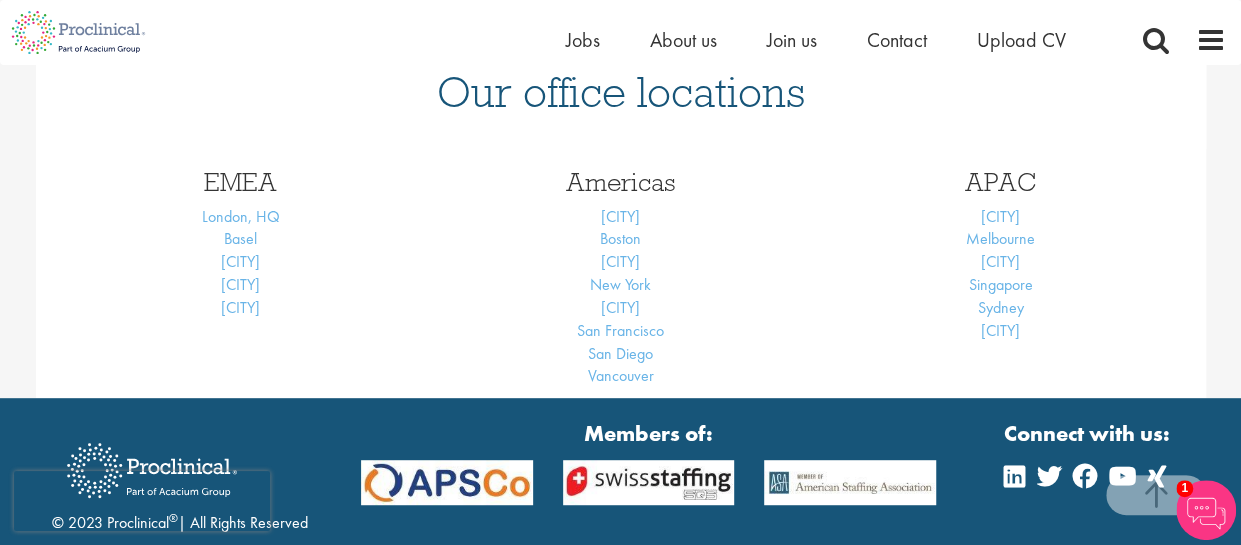 scroll, scrollTop: 320, scrollLeft: 0, axis: vertical 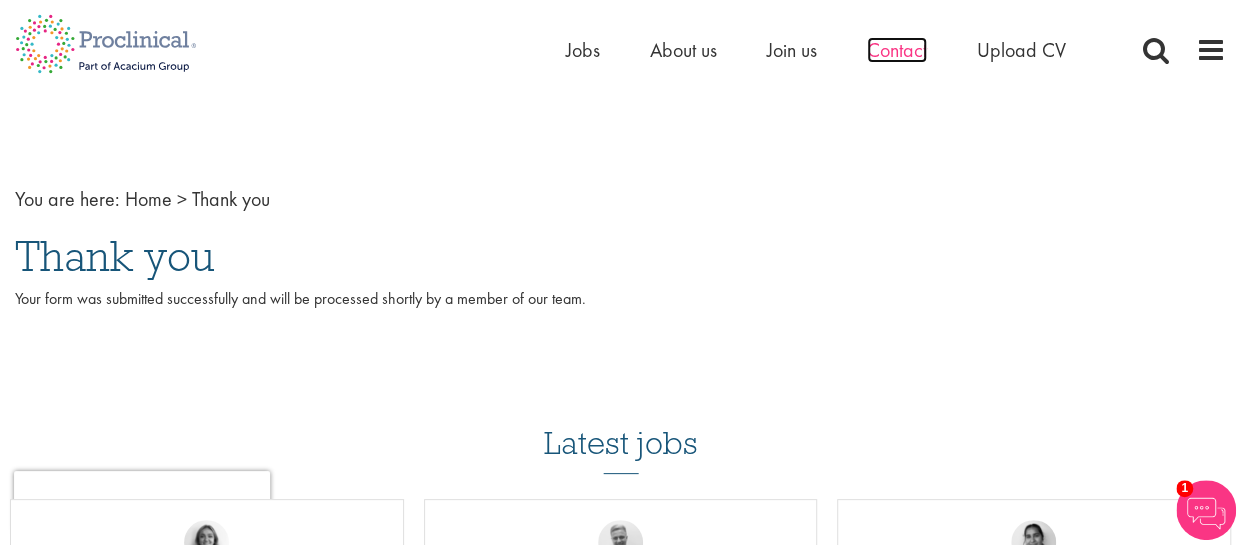 click on "Contact" at bounding box center [897, 50] 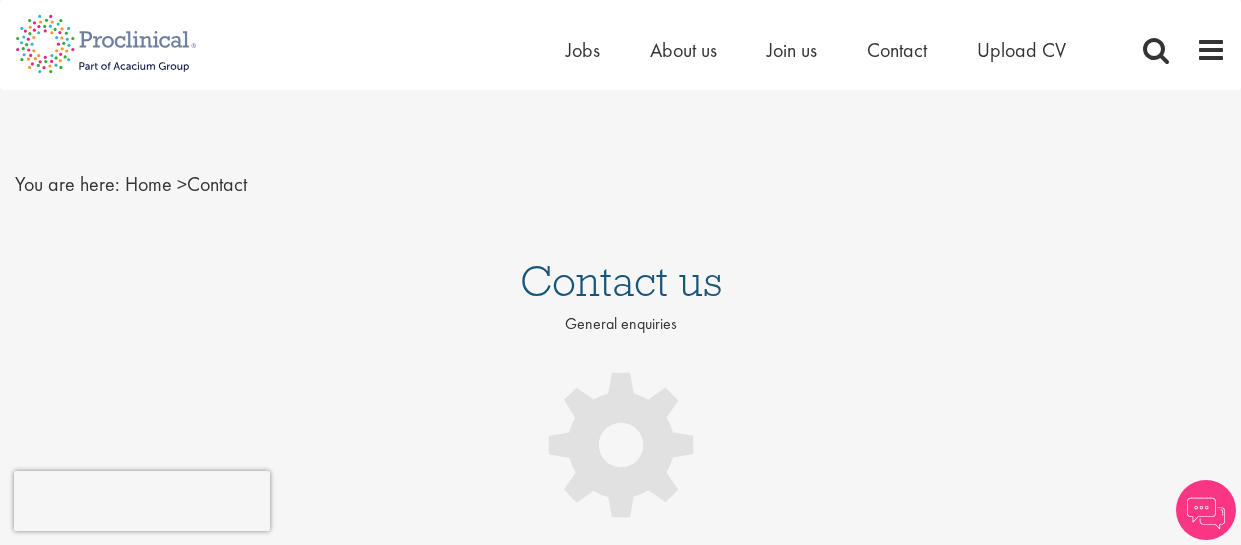 scroll, scrollTop: 0, scrollLeft: 0, axis: both 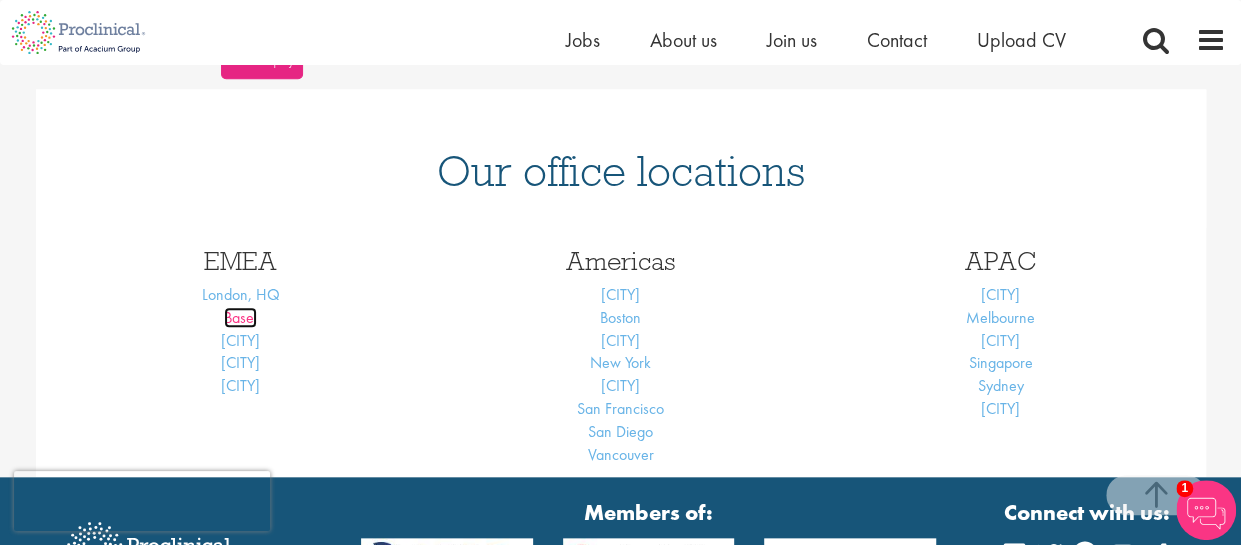 click on "Basel" at bounding box center [240, 317] 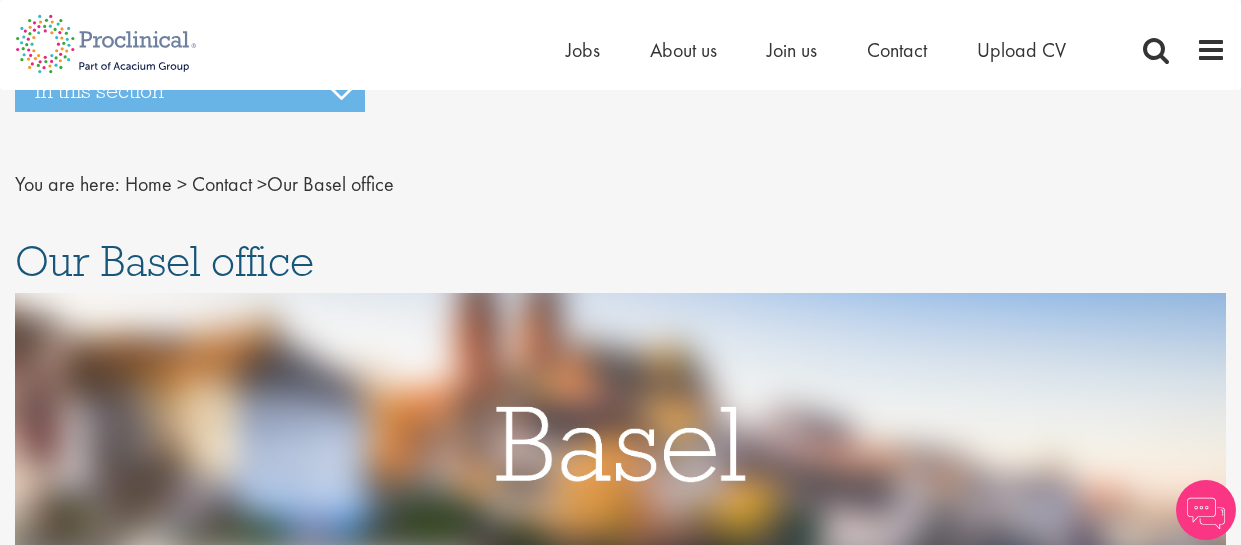 scroll, scrollTop: 0, scrollLeft: 0, axis: both 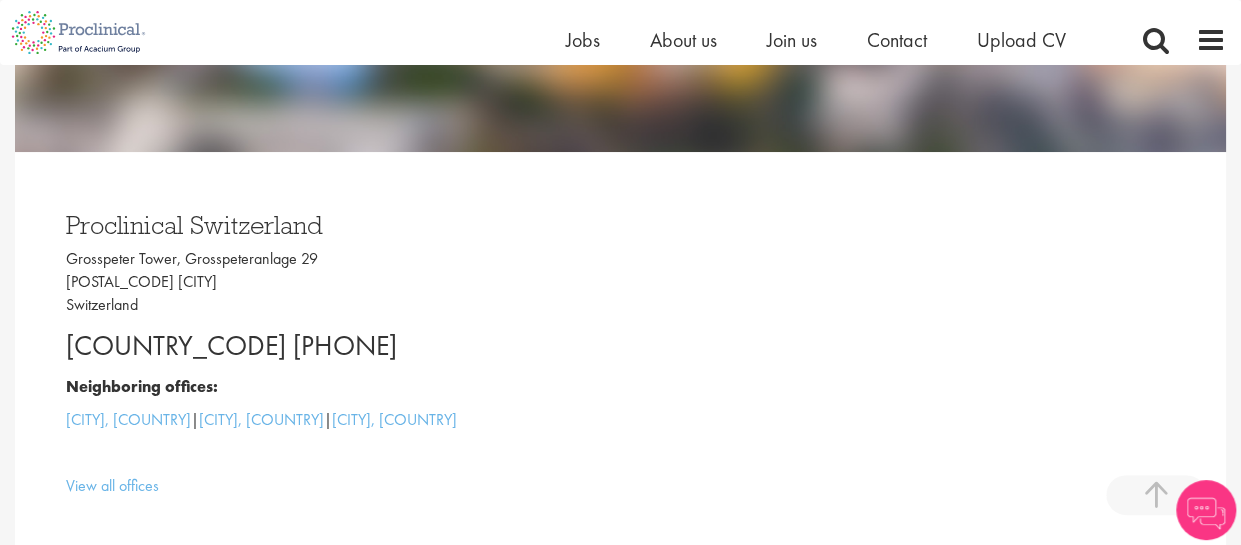 click at bounding box center [1206, 510] 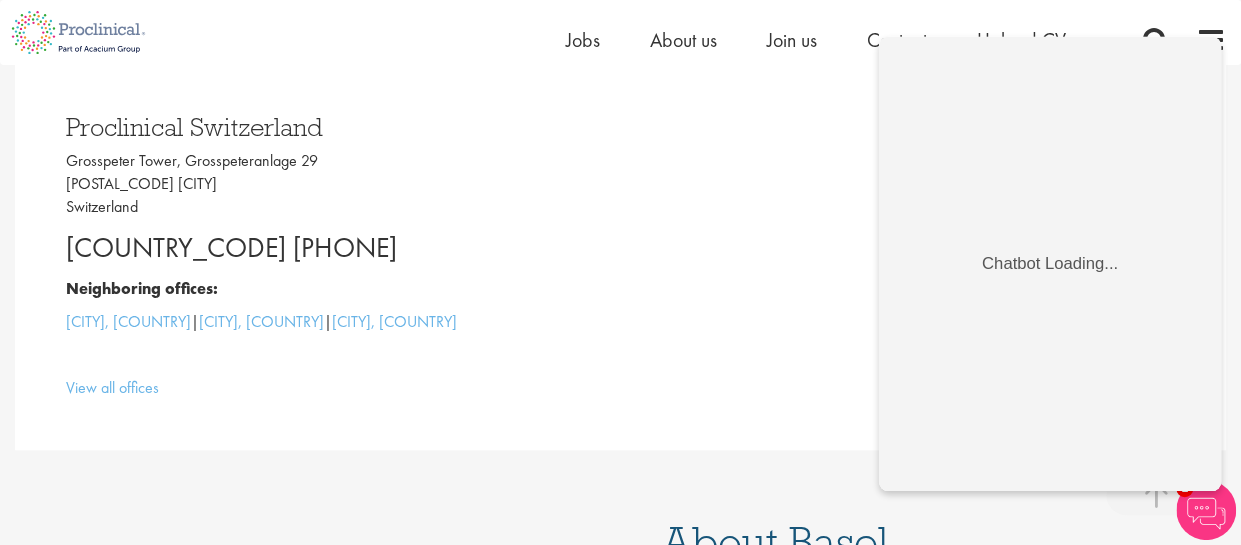 scroll, scrollTop: 520, scrollLeft: 0, axis: vertical 